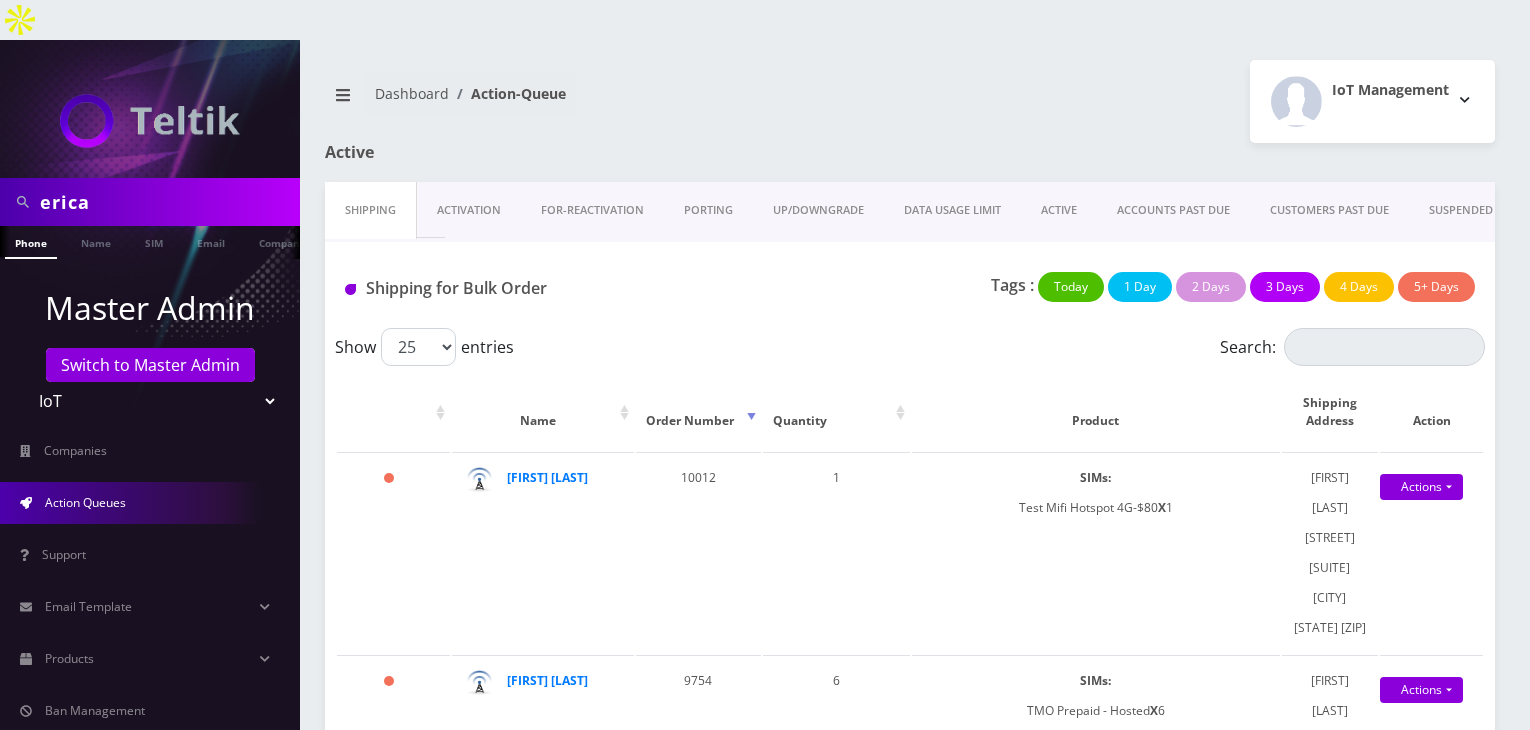 scroll, scrollTop: 0, scrollLeft: 0, axis: both 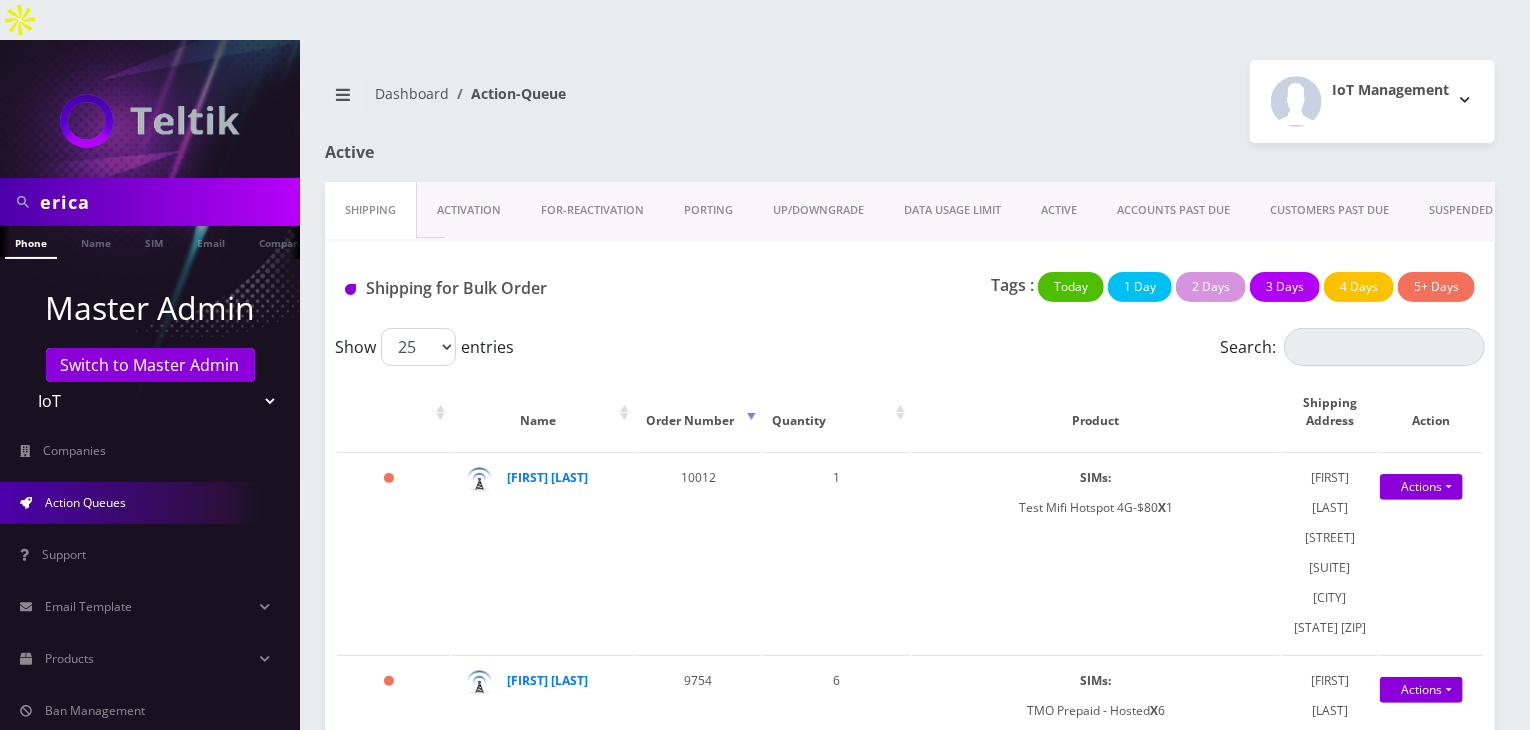drag, startPoint x: 130, startPoint y: 161, endPoint x: 0, endPoint y: 168, distance: 130.18832 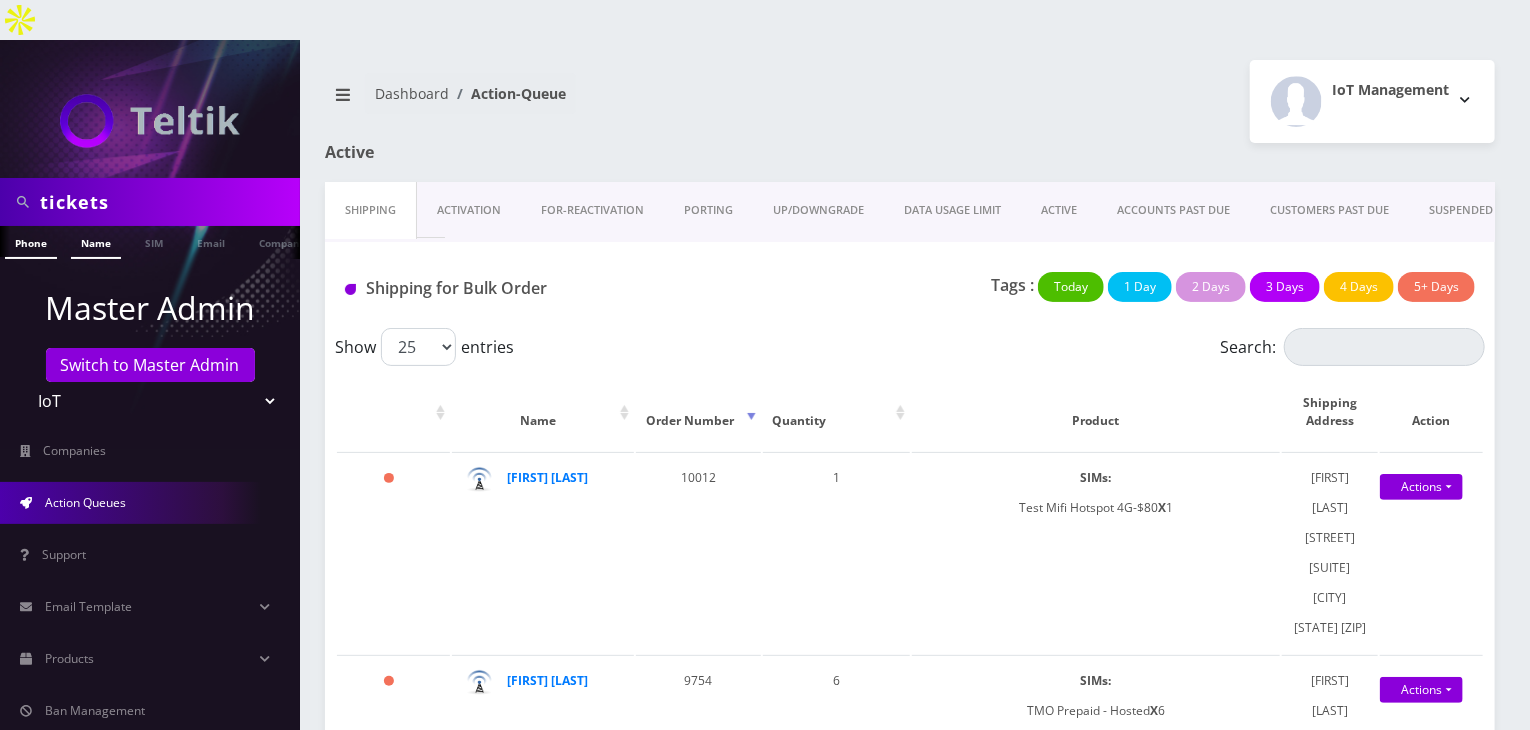 type on "tickets" 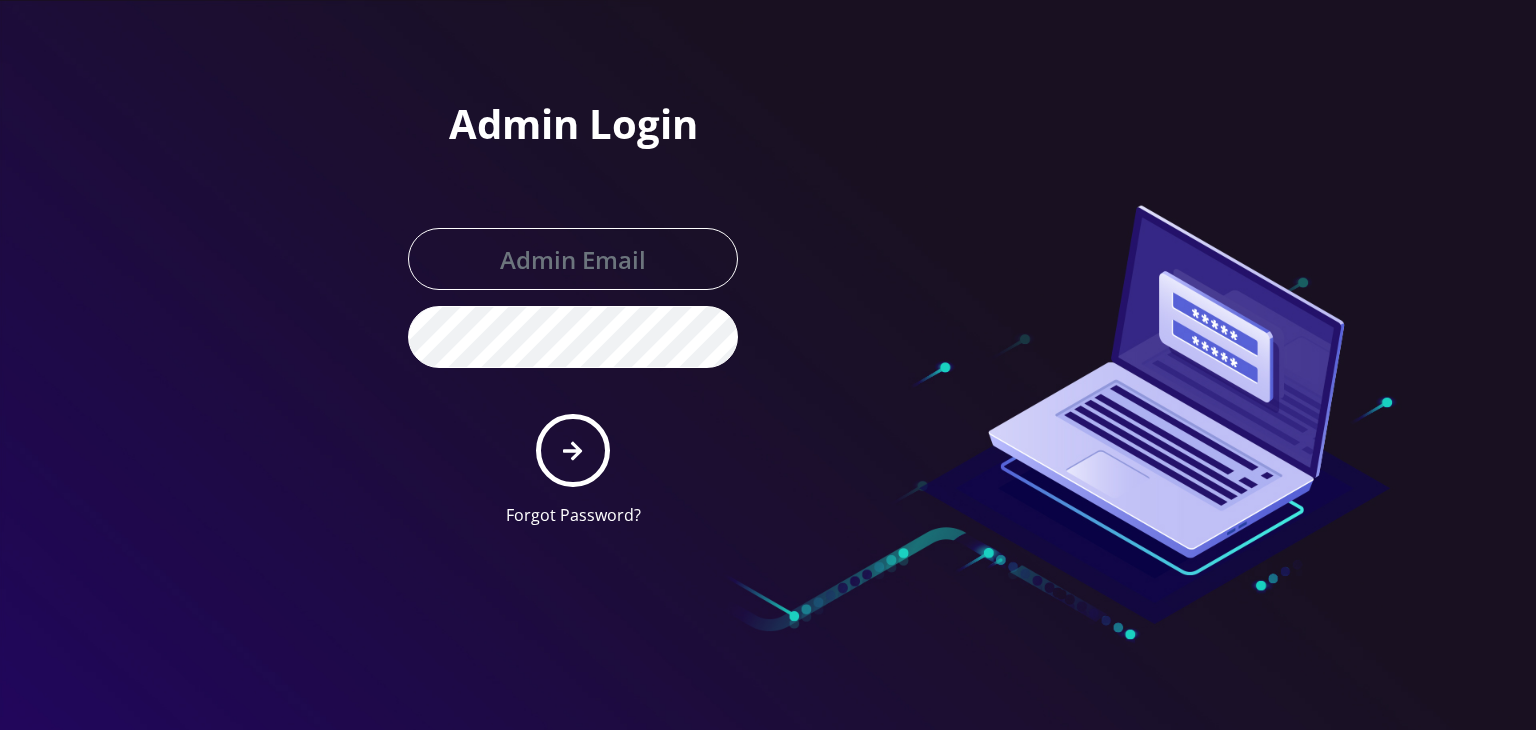 scroll, scrollTop: 0, scrollLeft: 0, axis: both 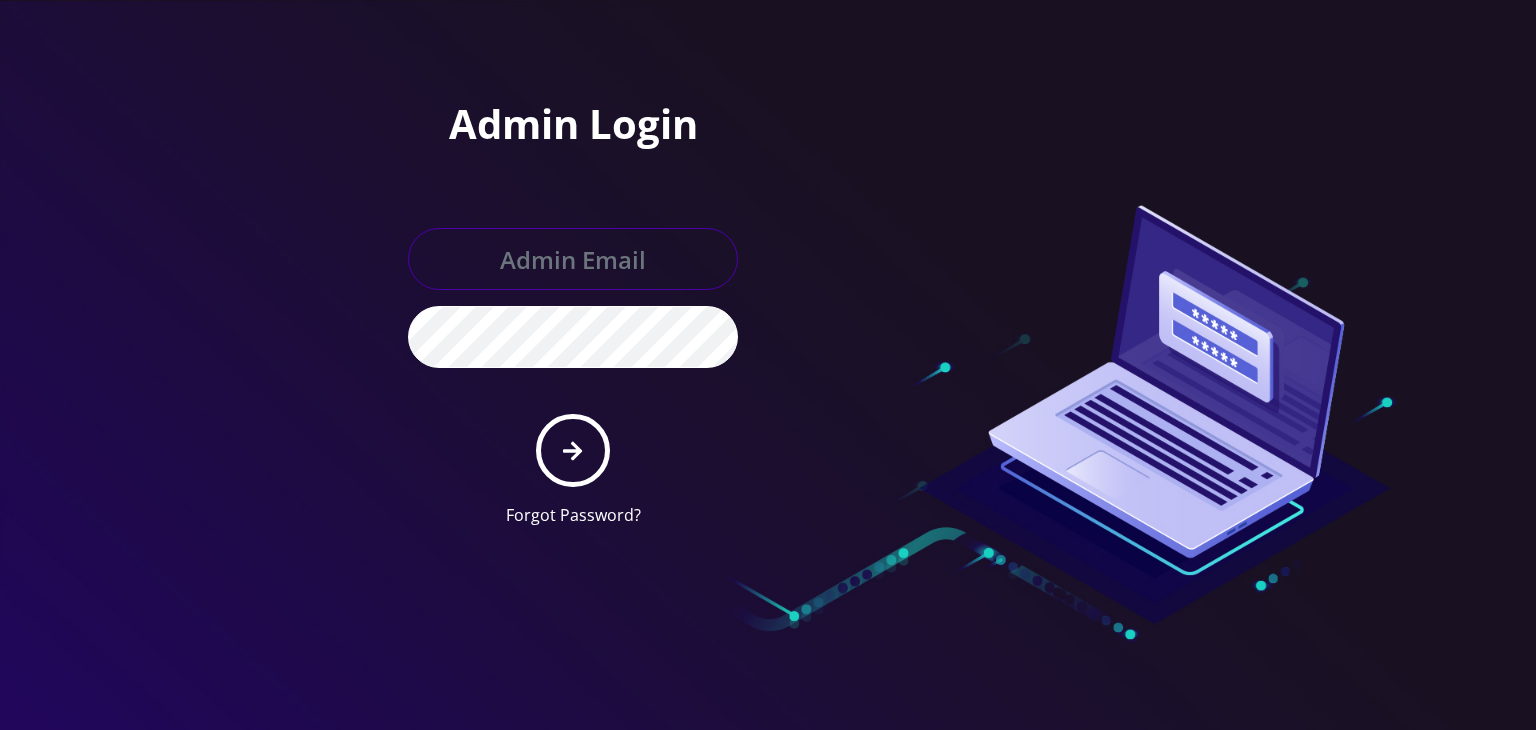 type on "[USERNAME]@[DOMAIN].com" 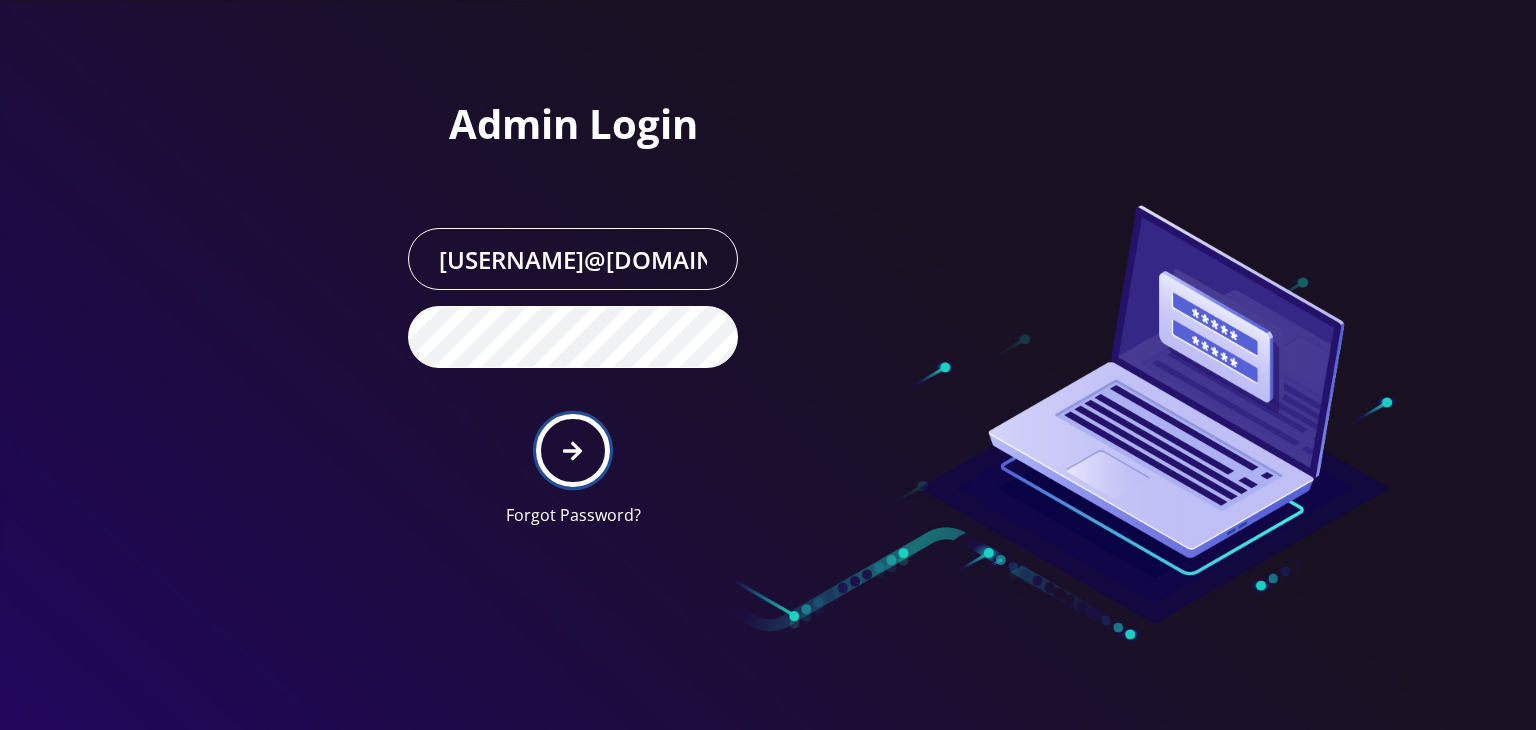 click at bounding box center [572, 450] 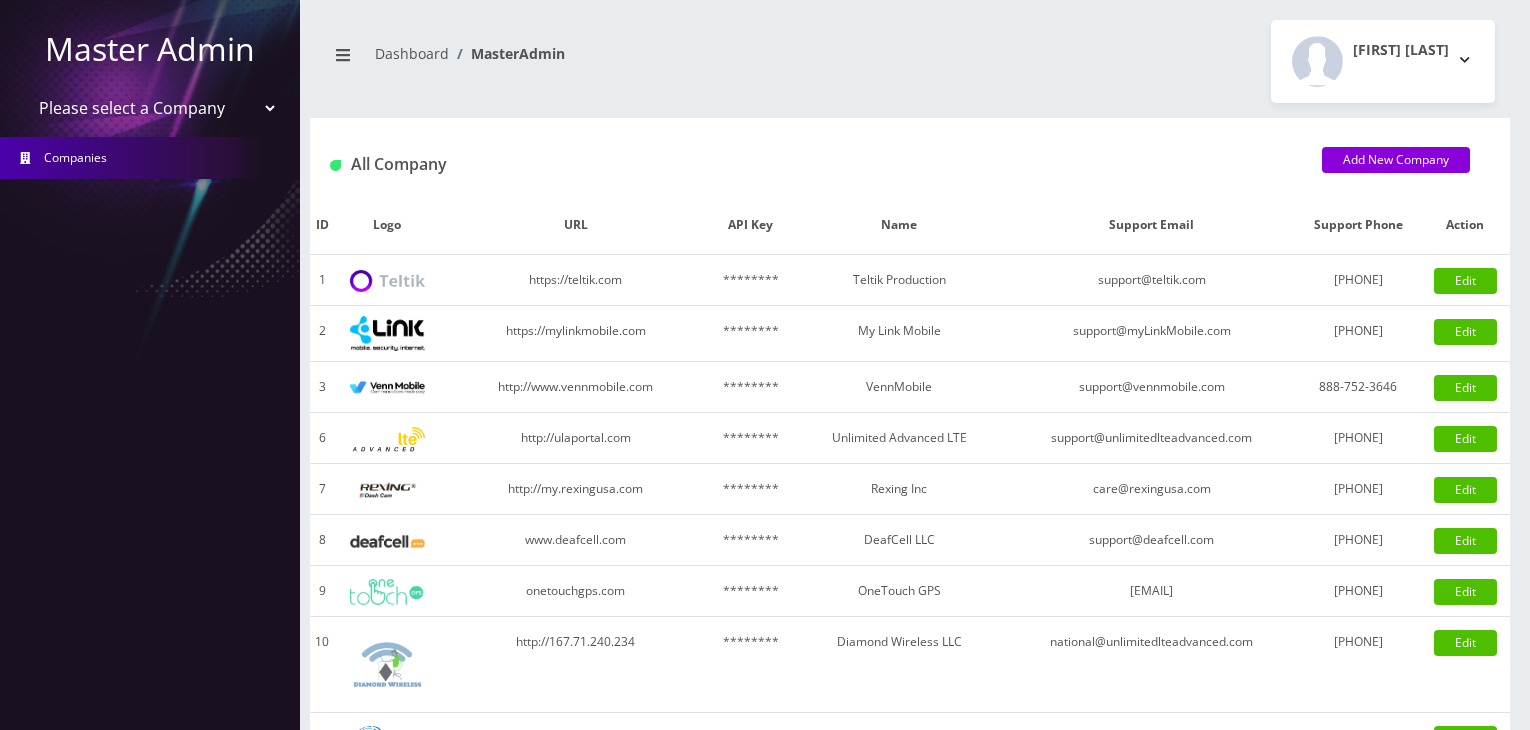 scroll, scrollTop: 0, scrollLeft: 0, axis: both 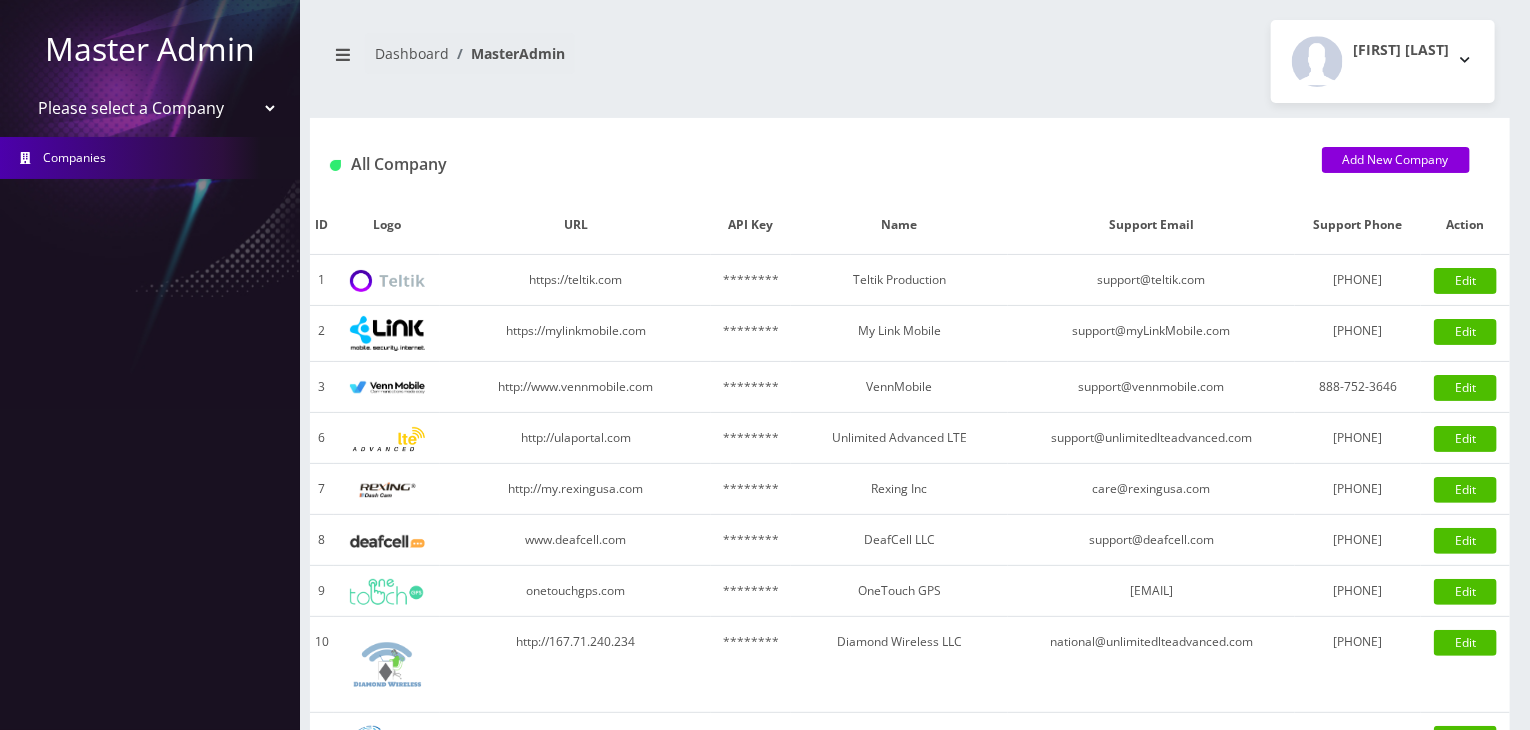 click on "Please select a Company
Teltik Production
My Link Mobile
VennMobile
Unlimited Advanced LTE
Rexing Inc
DeafCell LLC
OneTouch GPS
Diamond Wireless LLC
All Choice Connect
Amcest Corp
IoT
Shluchim Assist
ConnectED Mobile
Innovative Communications
Home Away Secure SIM Call" at bounding box center (150, 108) 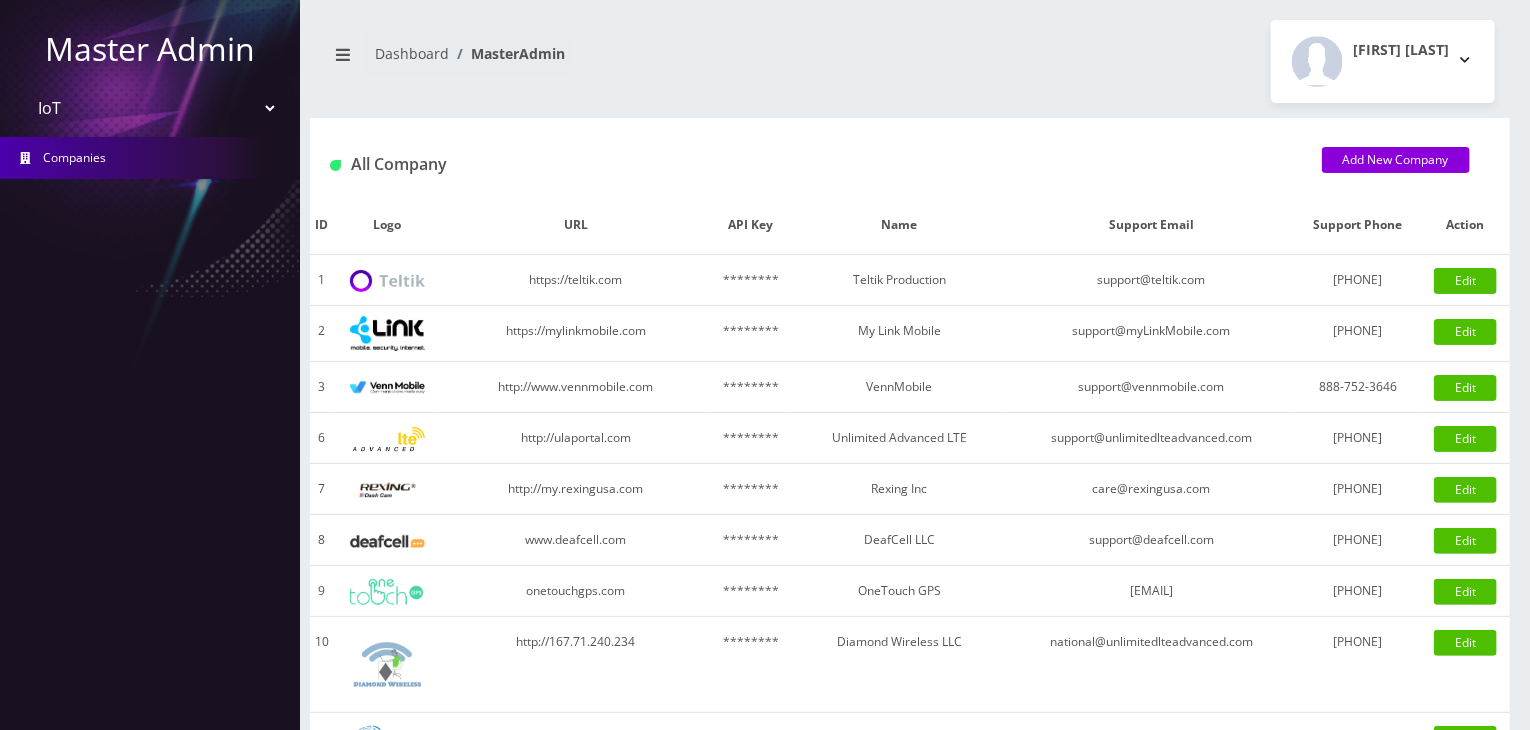 click on "Please select a Company
Teltik Production
My Link Mobile
VennMobile
Unlimited Advanced LTE
Rexing Inc
DeafCell LLC
OneTouch GPS
Diamond Wireless LLC
All Choice Connect
Amcest Corp
IoT
Shluchim Assist
ConnectED Mobile
Innovative Communications
Home Away Secure SIM Call" at bounding box center [150, 108] 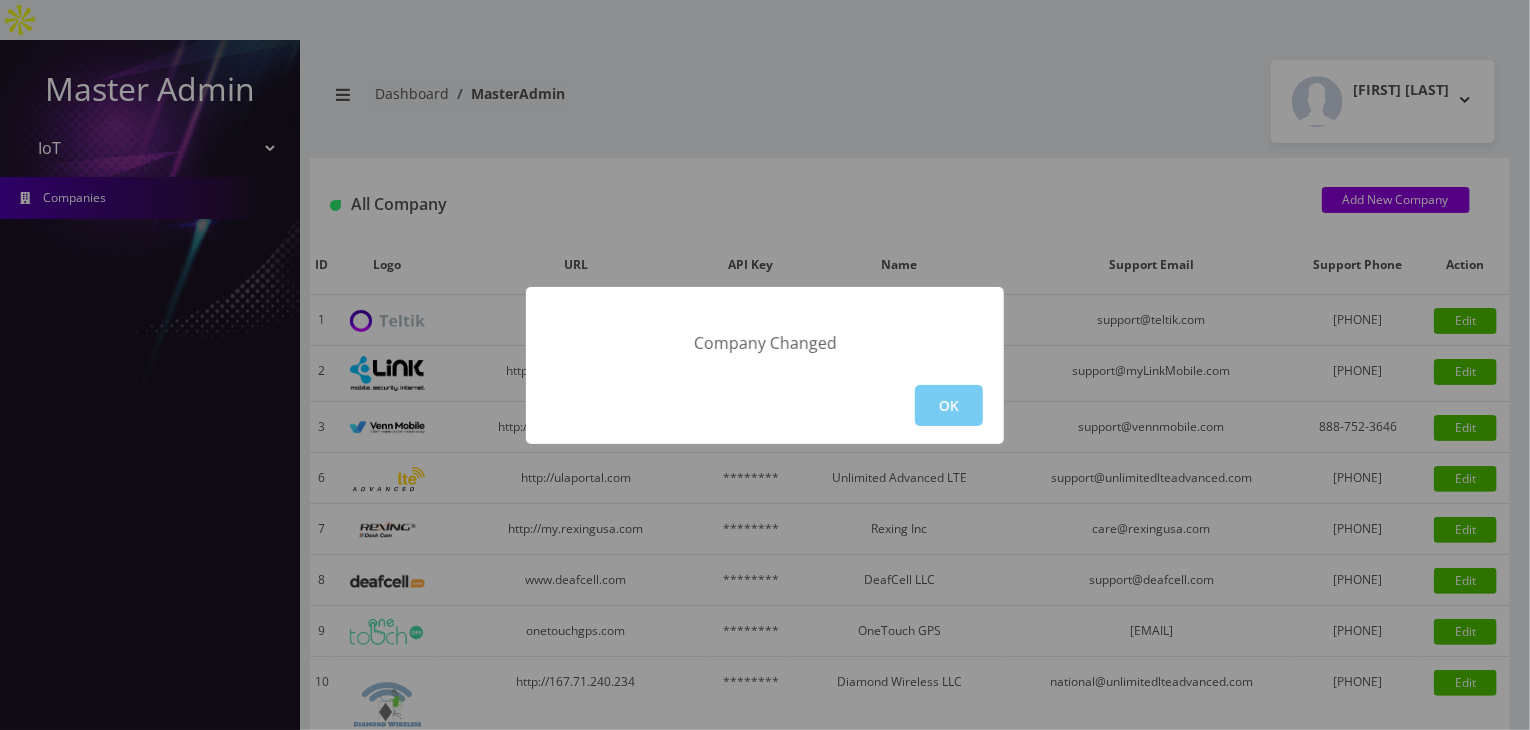 click on "OK" at bounding box center (949, 405) 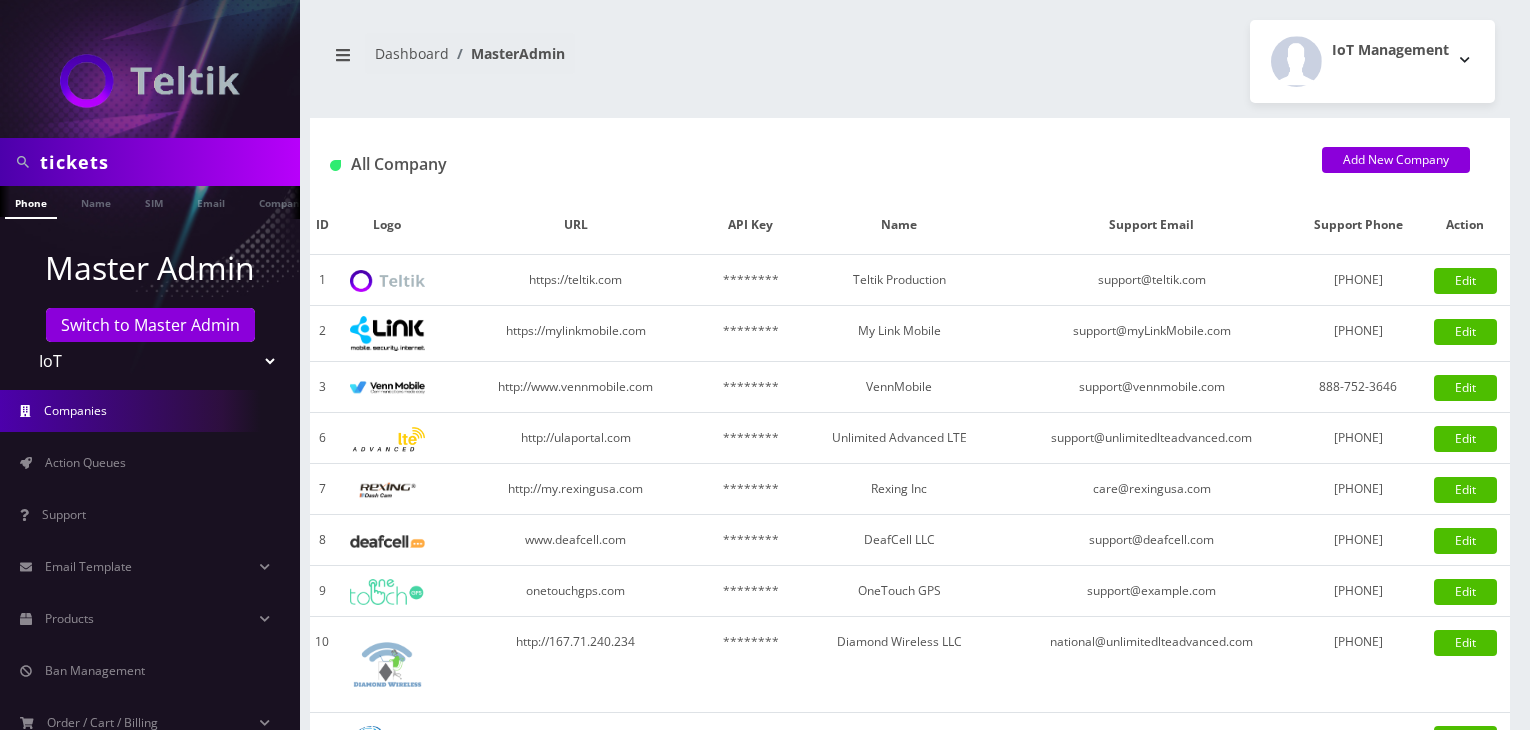 scroll, scrollTop: 0, scrollLeft: 0, axis: both 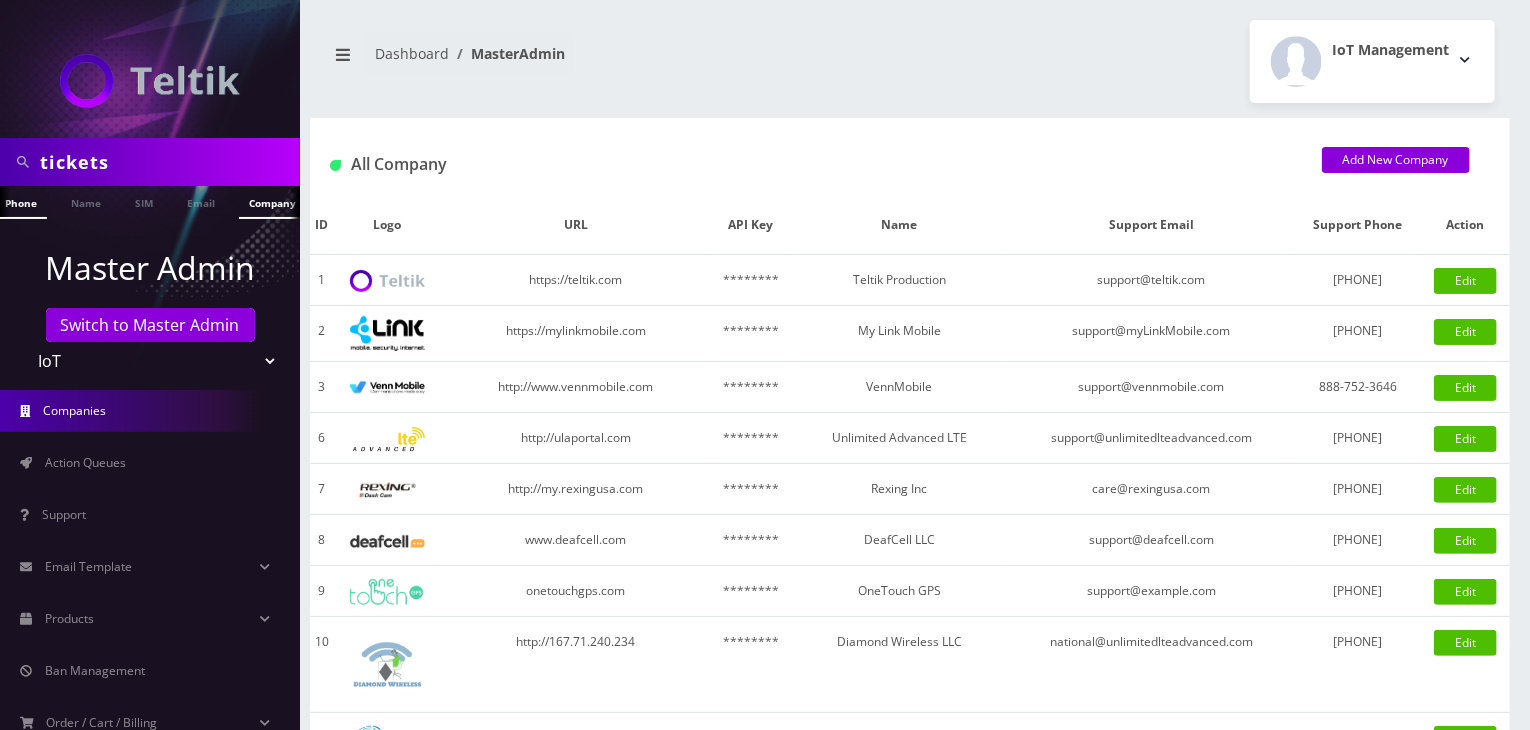 click on "Company" at bounding box center (272, 202) 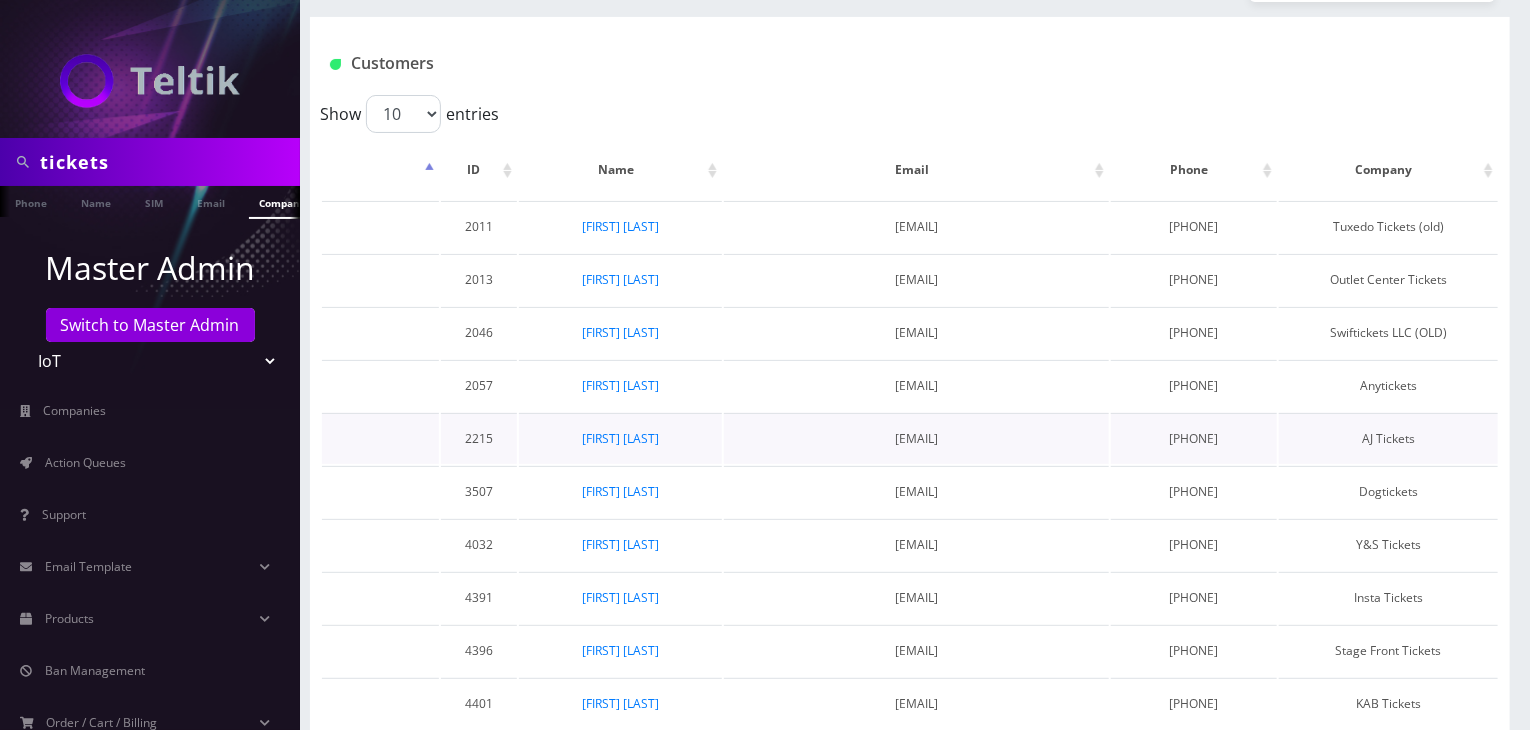 scroll, scrollTop: 163, scrollLeft: 0, axis: vertical 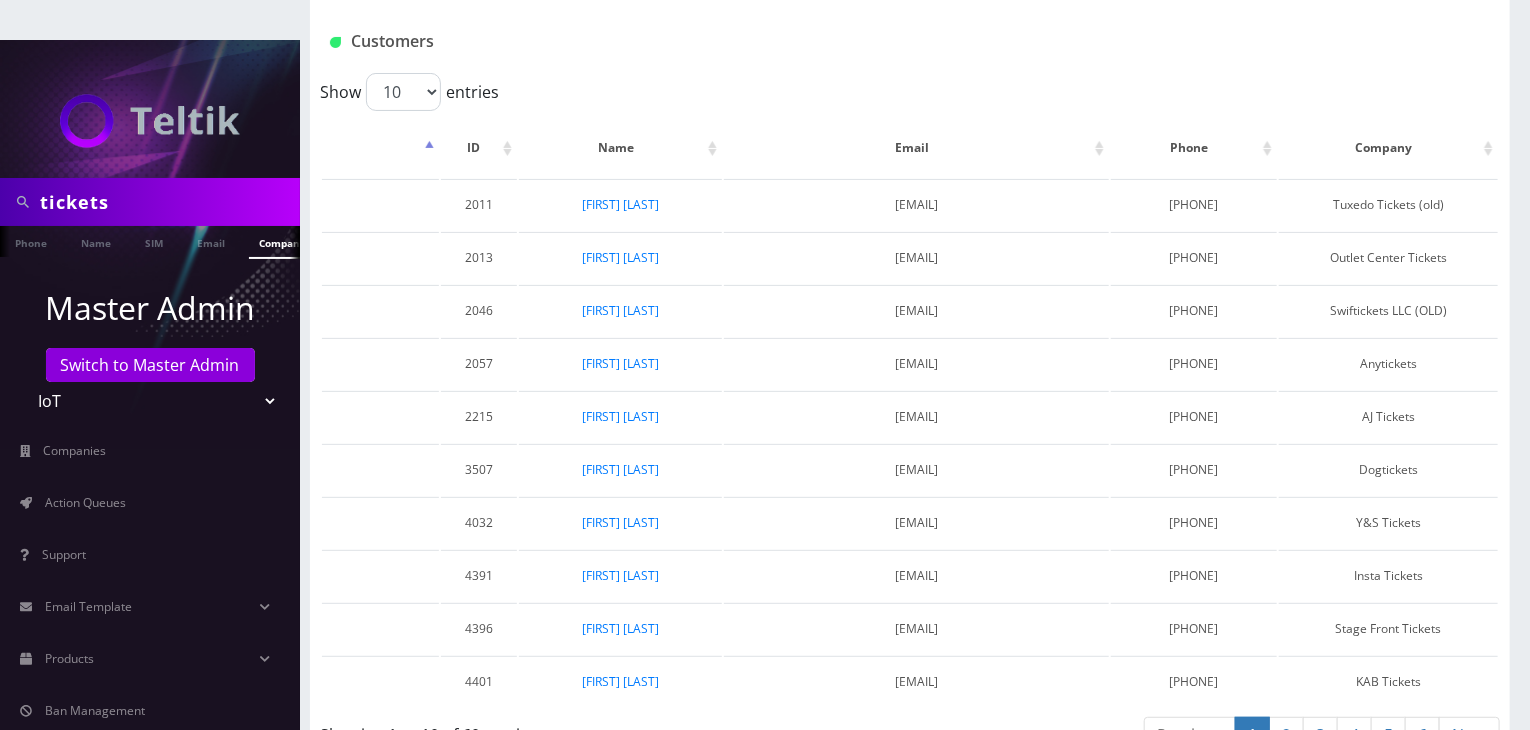 click on "tickets" at bounding box center [167, 202] 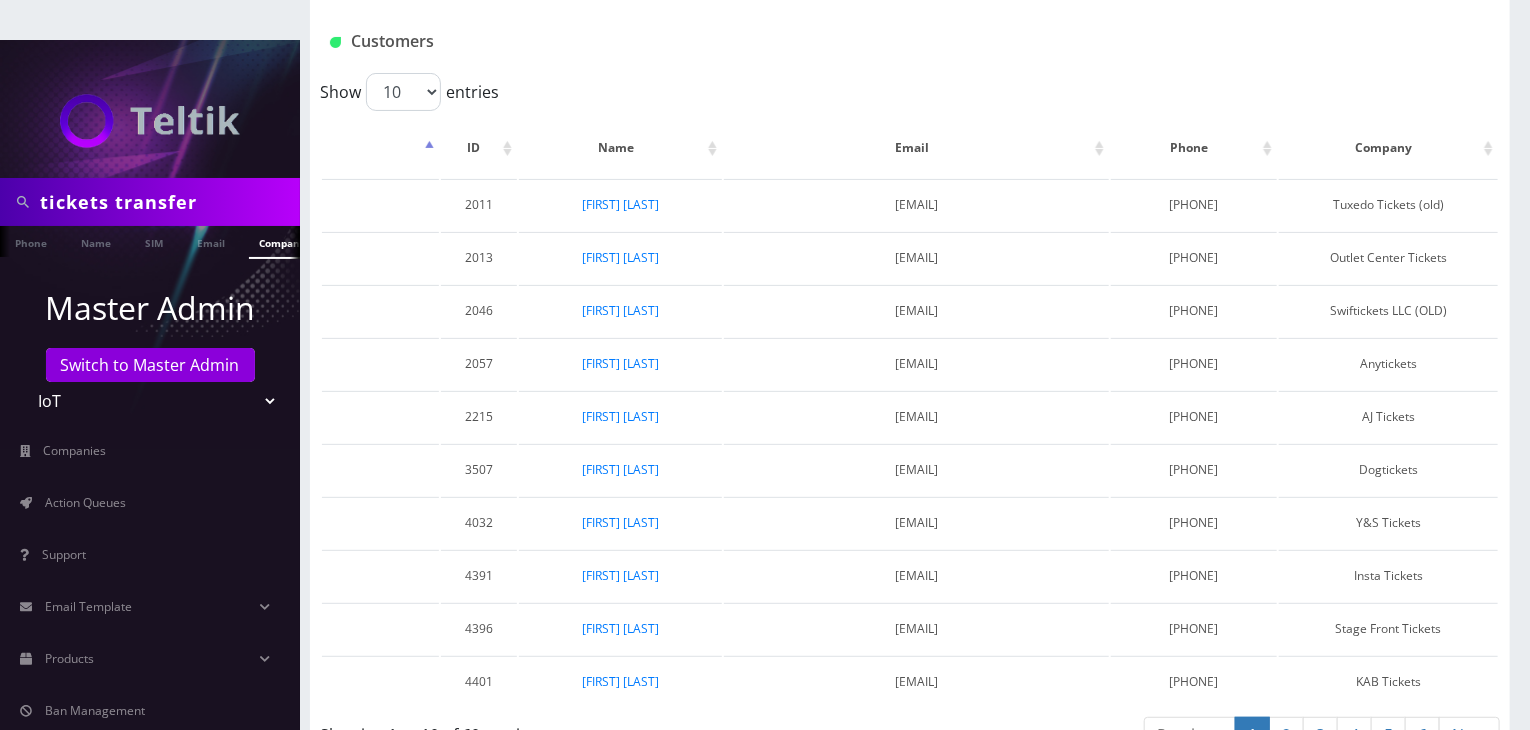 type on "tickets transfer" 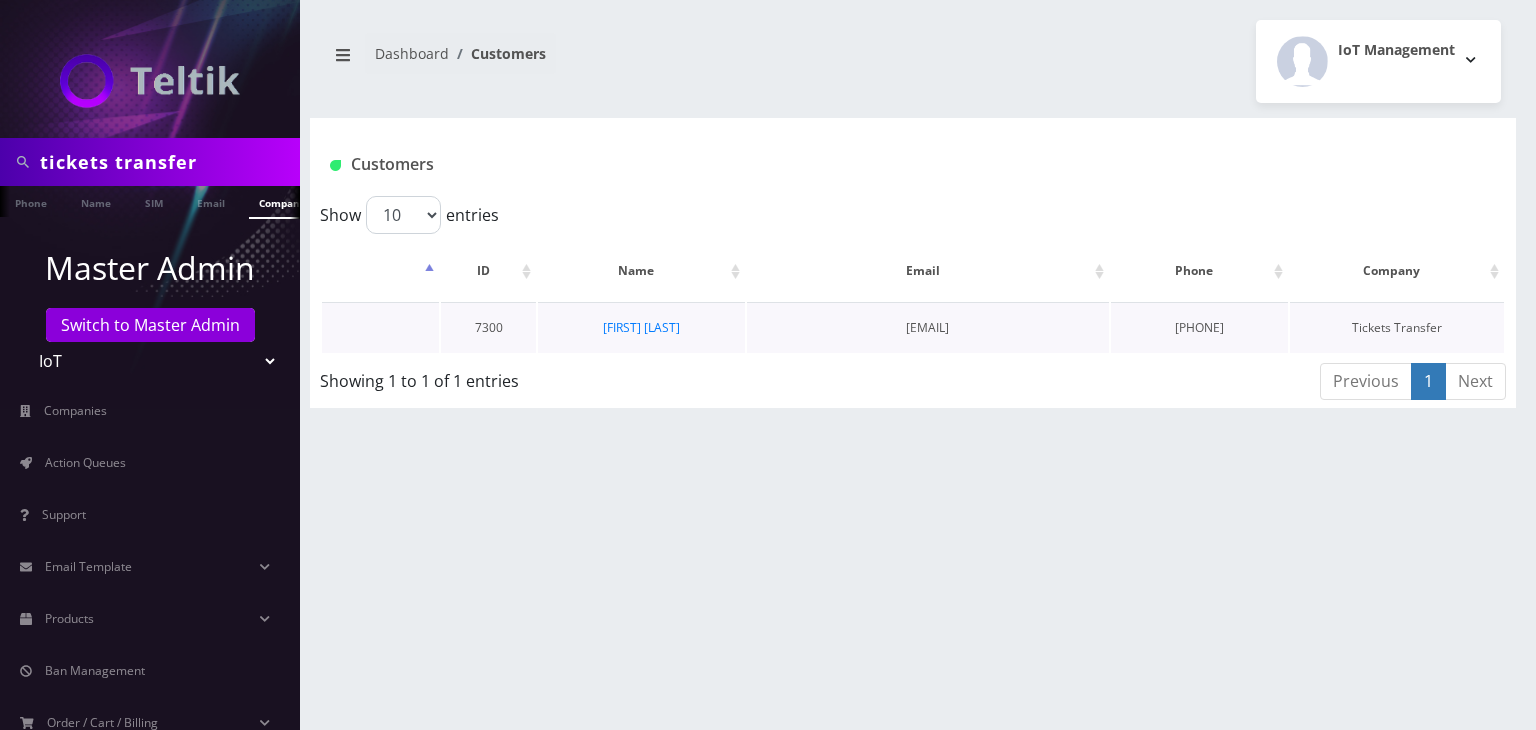scroll, scrollTop: 0, scrollLeft: 0, axis: both 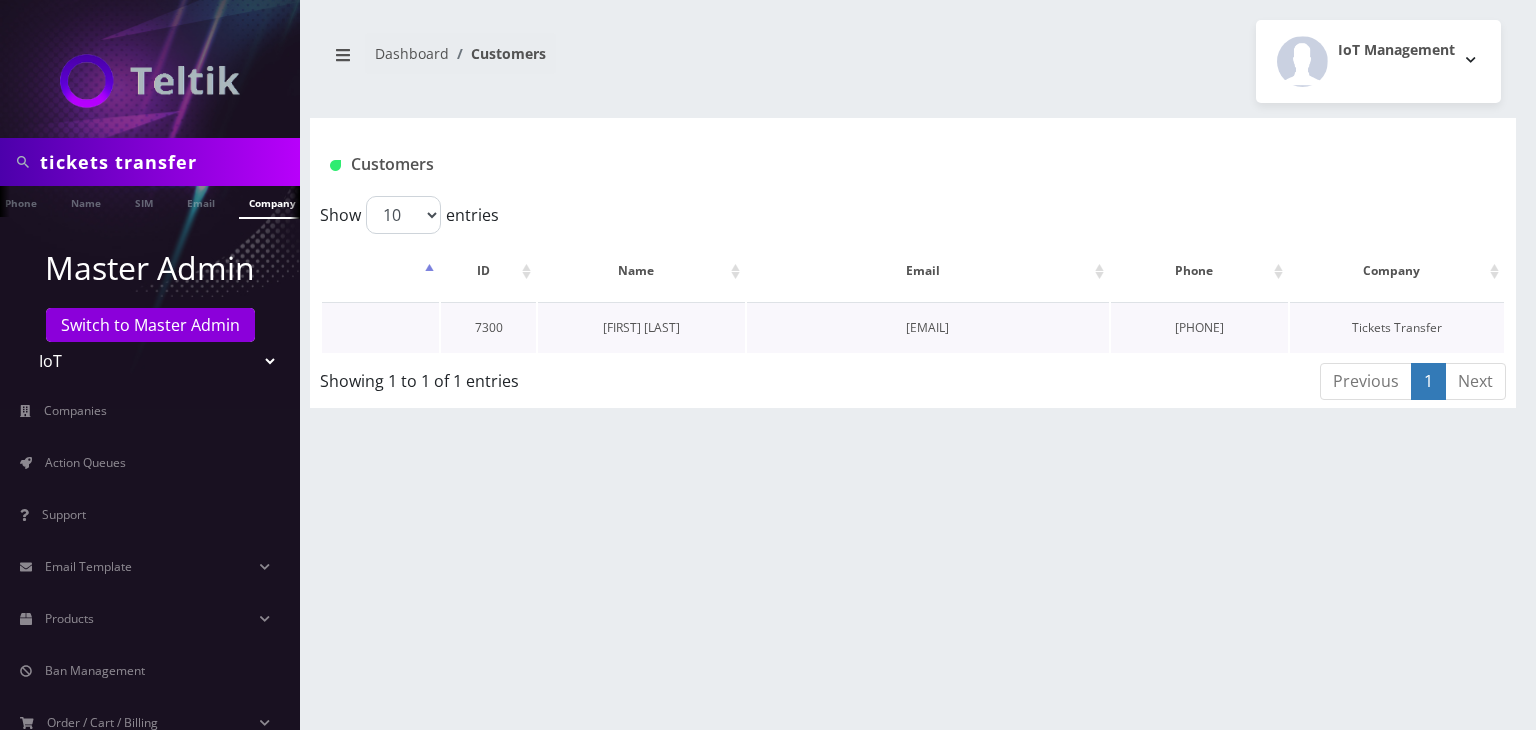 click on "Kevin Shannon" at bounding box center (641, 327) 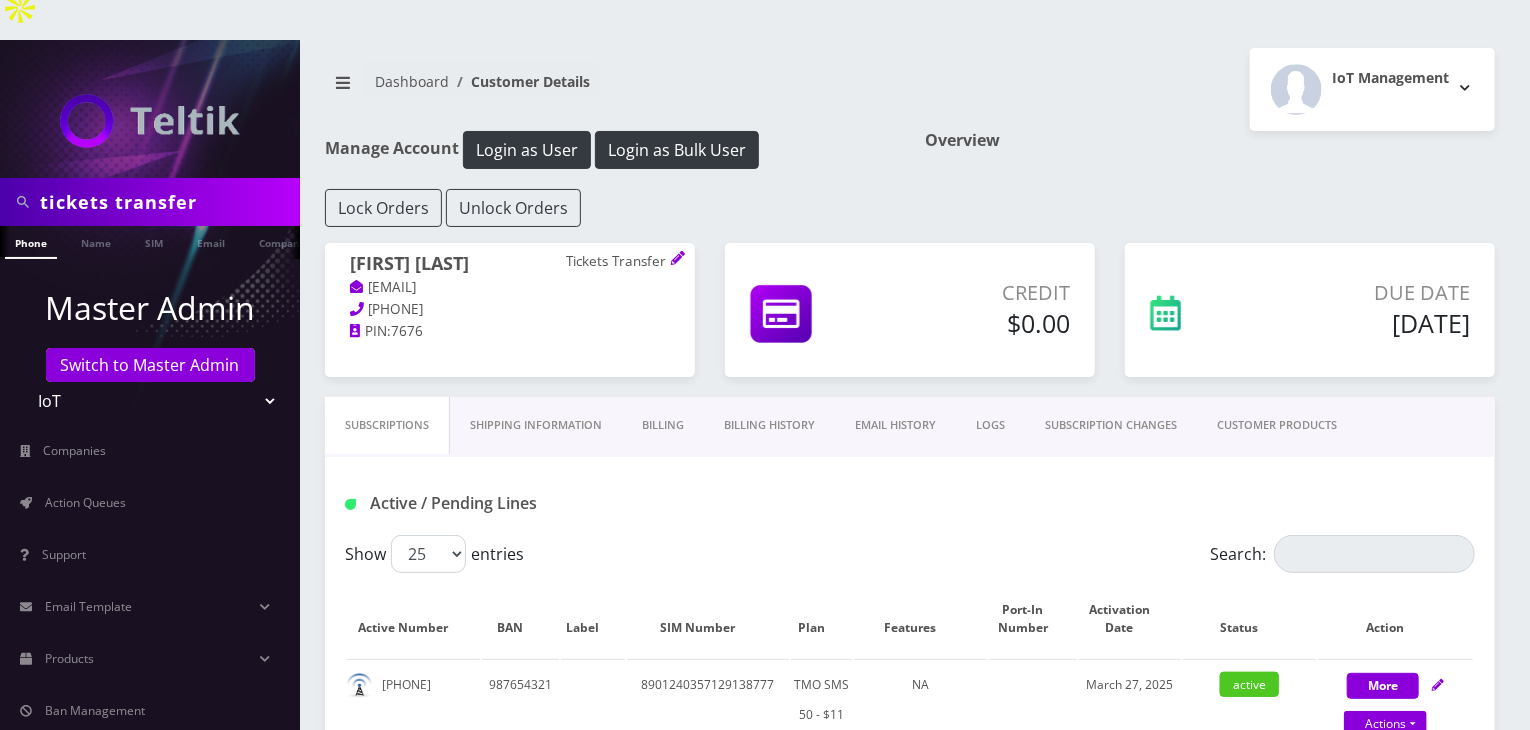 scroll, scrollTop: 0, scrollLeft: 0, axis: both 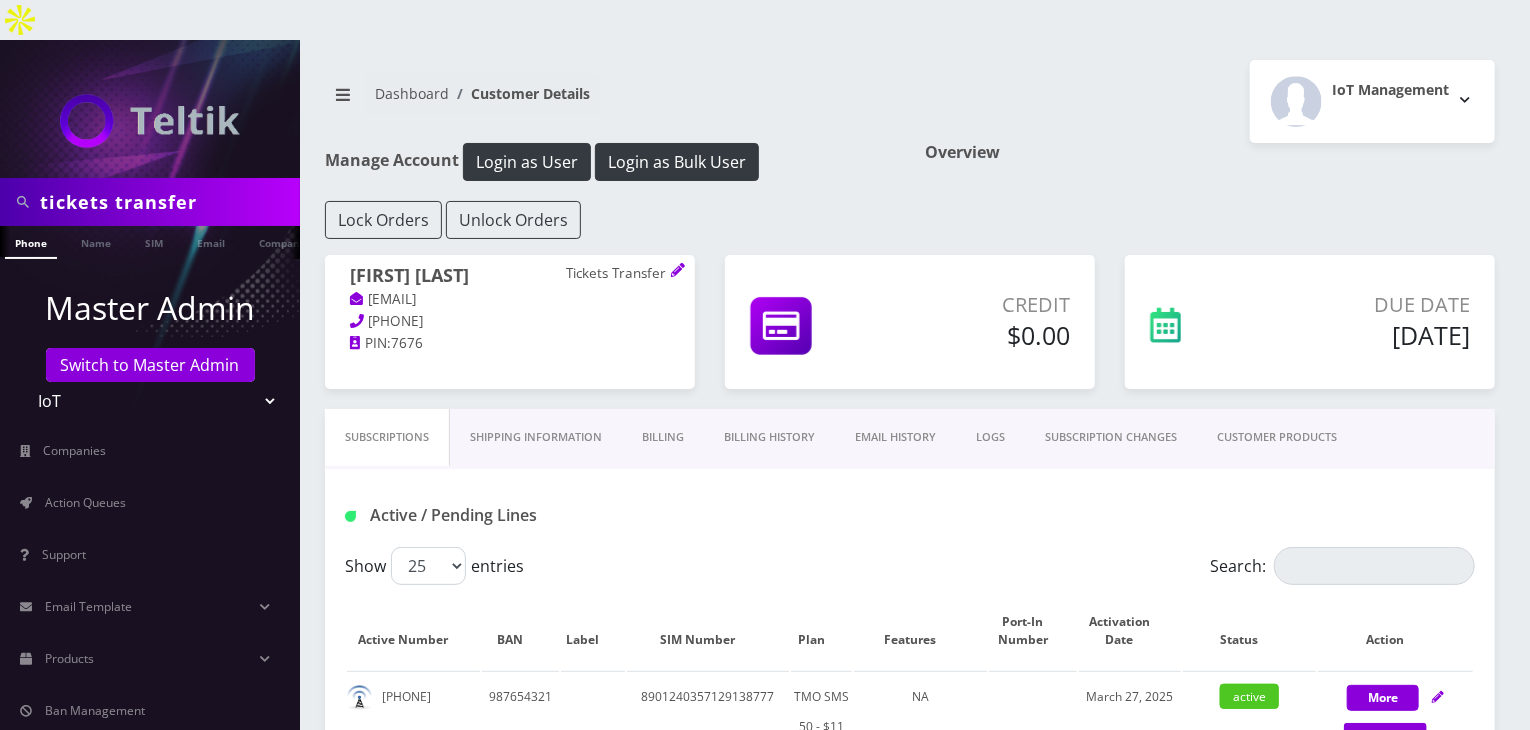 drag, startPoint x: 222, startPoint y: 168, endPoint x: 8, endPoint y: 168, distance: 214 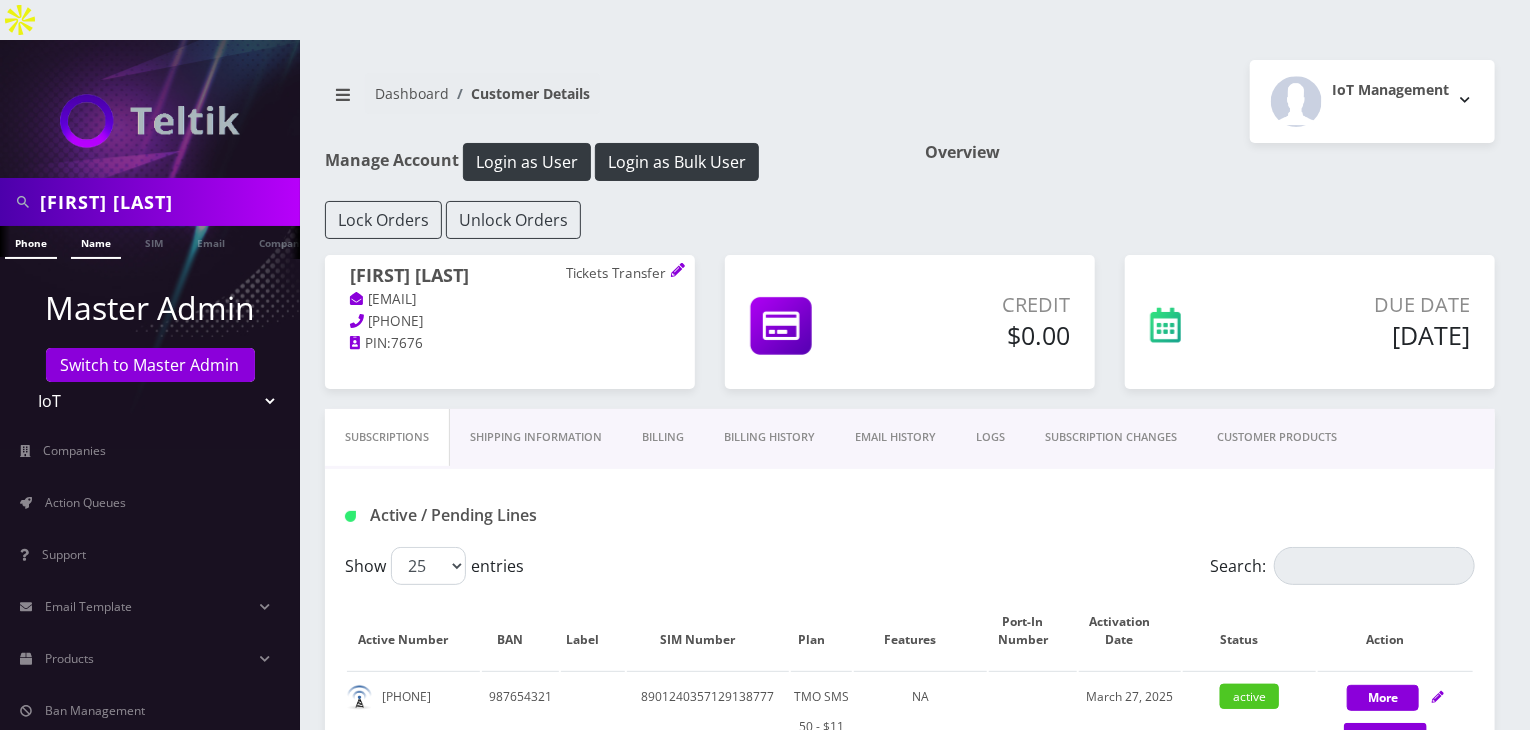 type on "[FIRST] [LAST]" 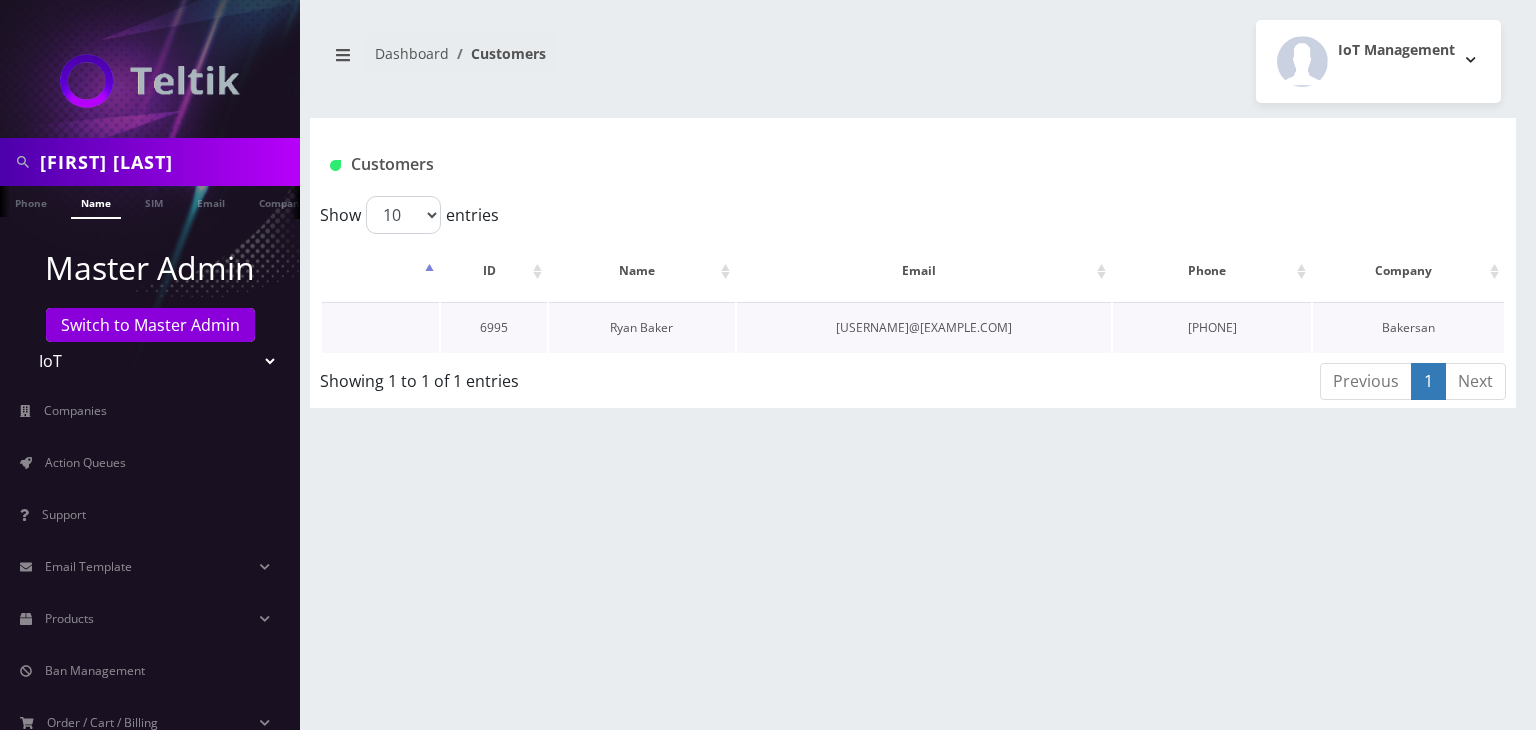 scroll, scrollTop: 0, scrollLeft: 0, axis: both 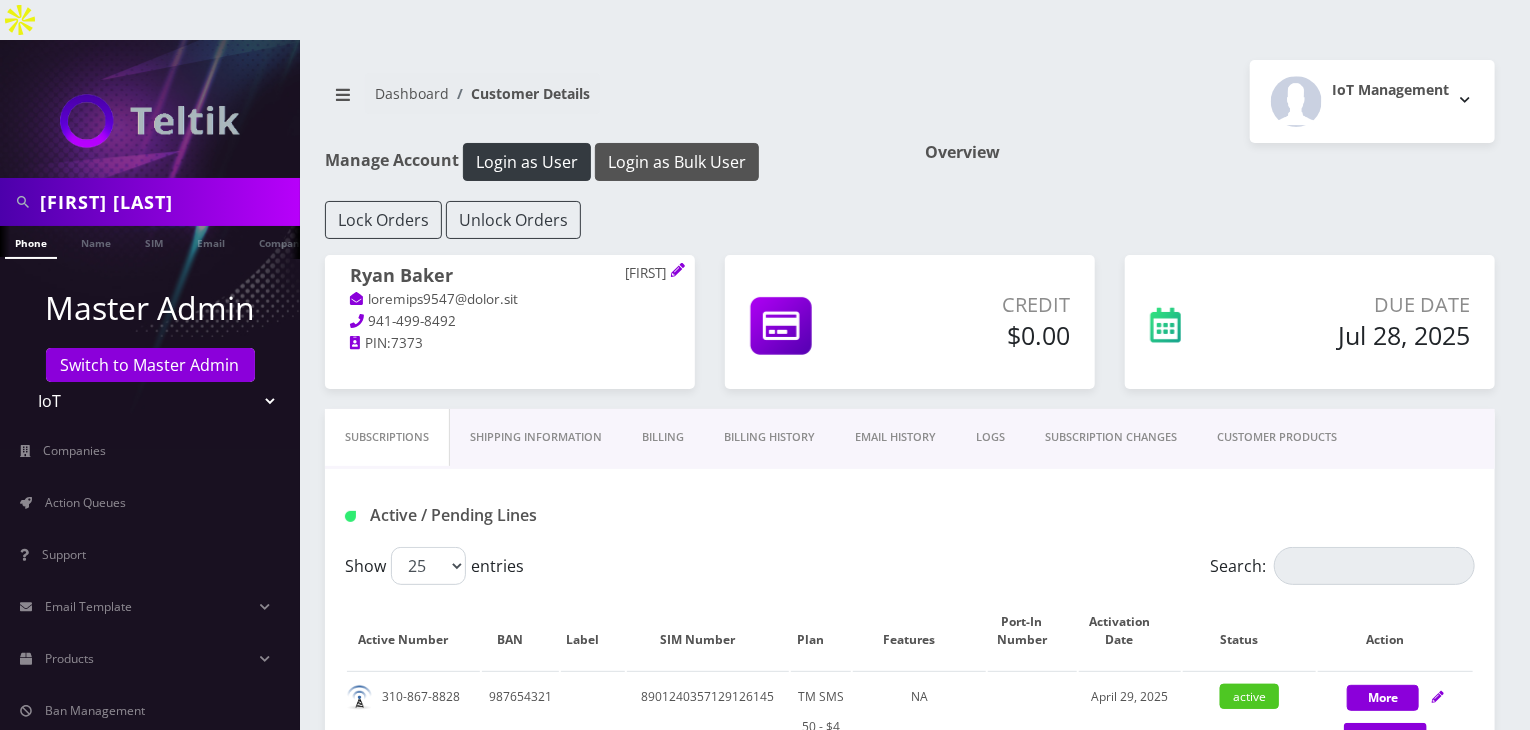 click on "Login as Bulk User" at bounding box center [677, 162] 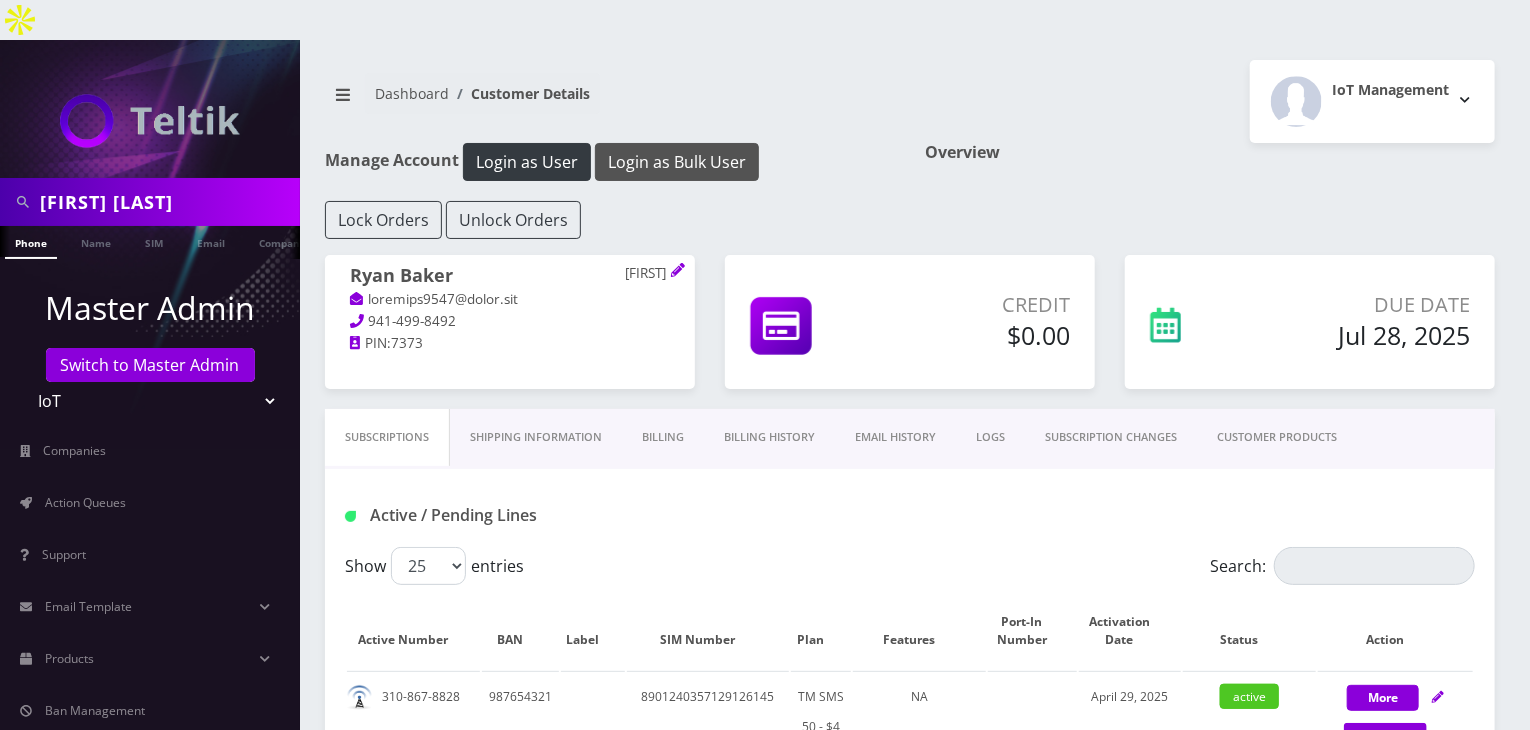 click on "Login as Bulk User" at bounding box center (677, 162) 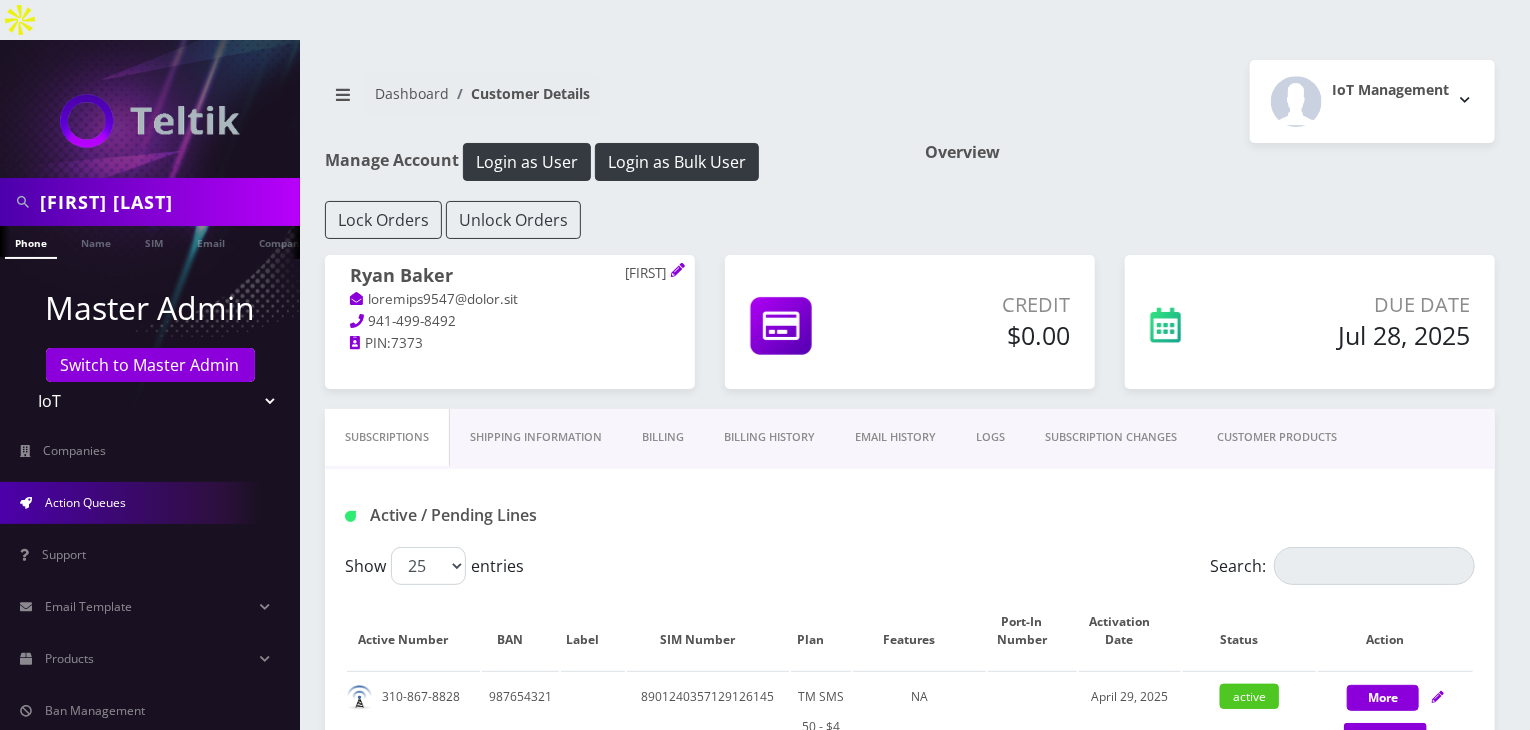 click on "Action Queues" at bounding box center [85, 502] 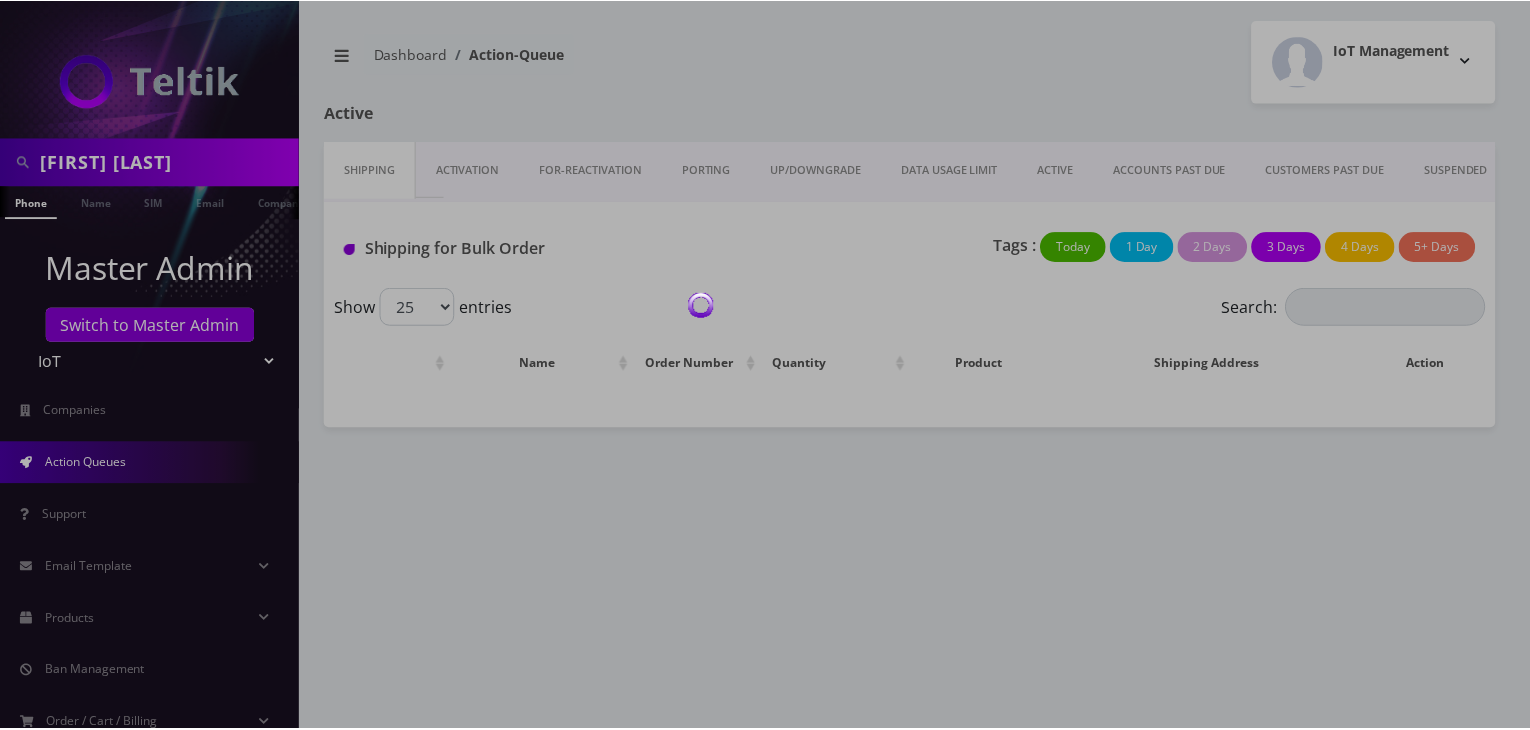 scroll, scrollTop: 0, scrollLeft: 0, axis: both 